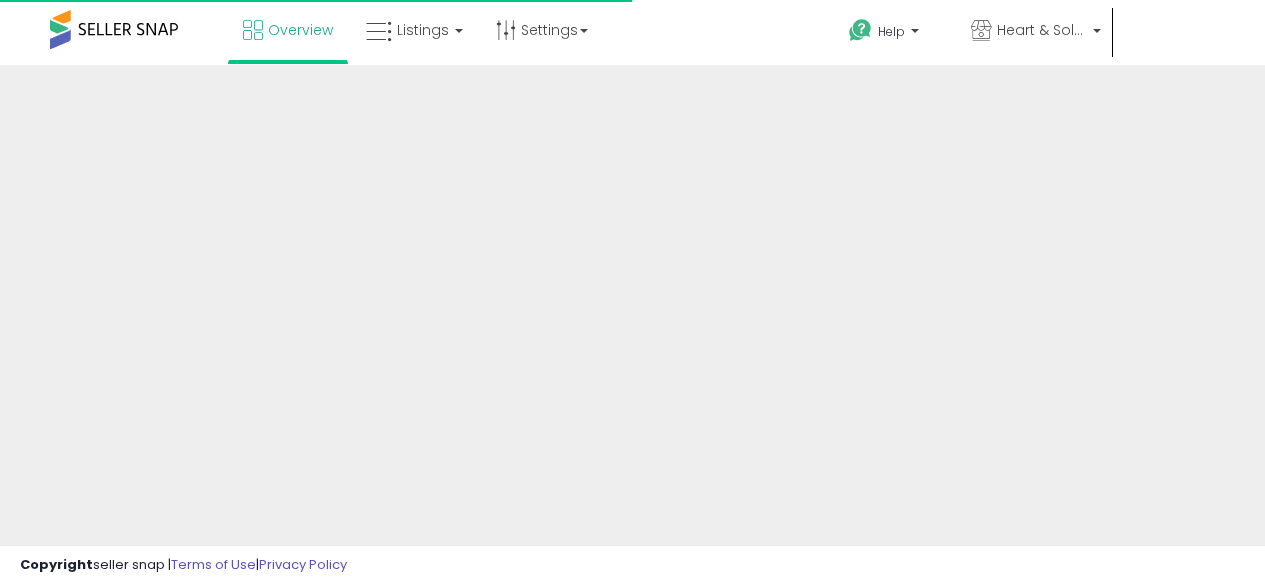 scroll, scrollTop: 0, scrollLeft: 0, axis: both 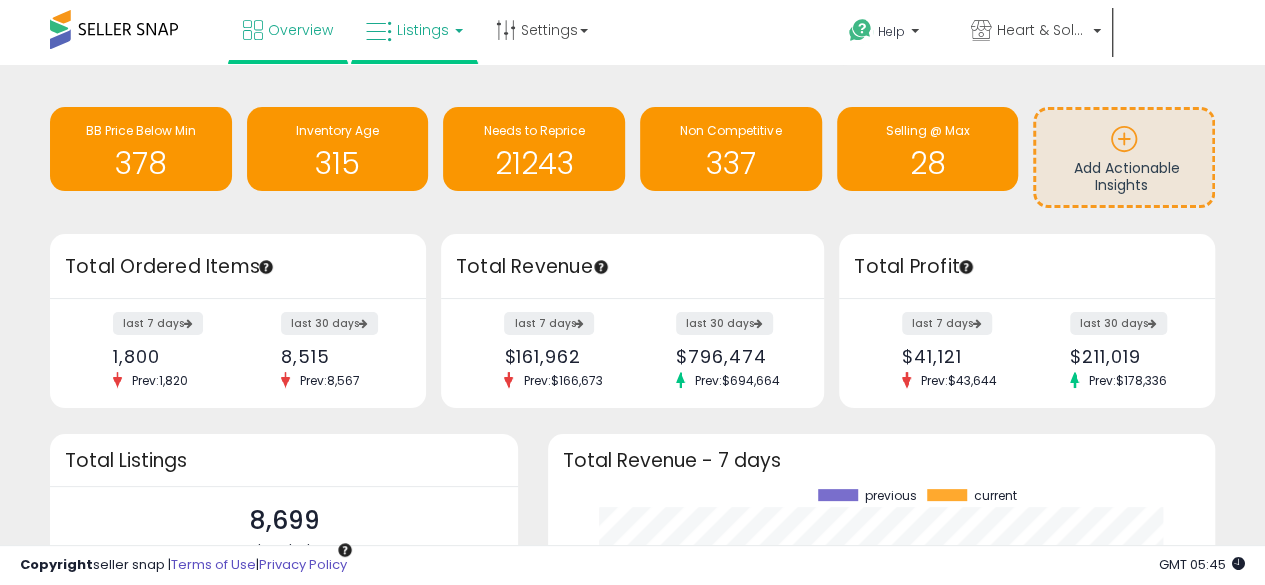 click on "Listings" at bounding box center (414, 30) 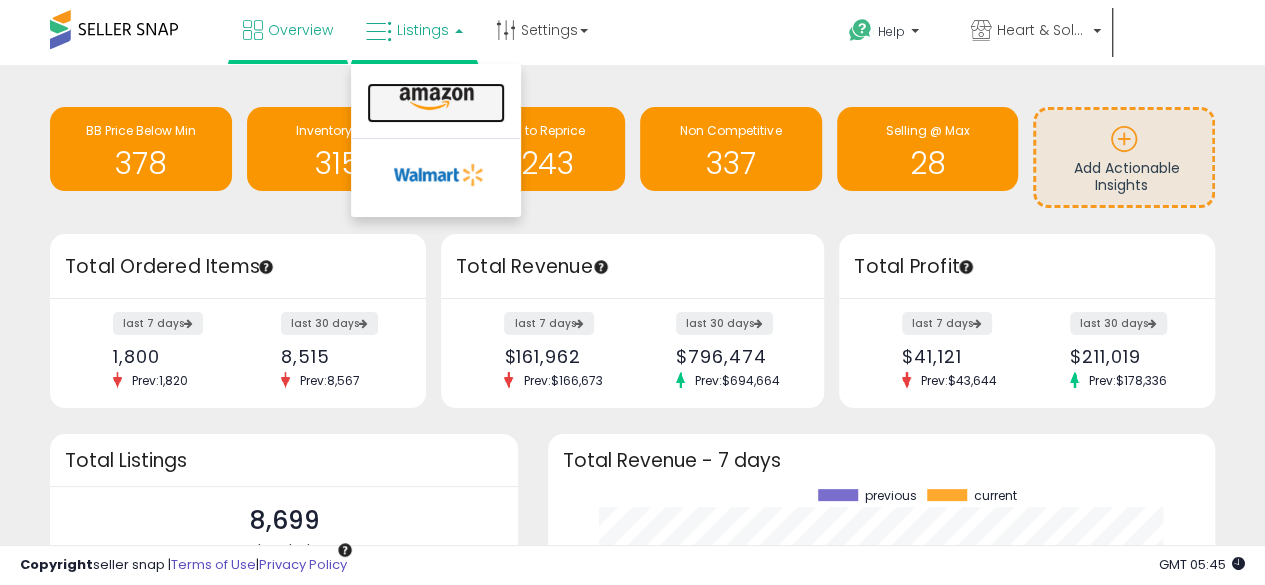click at bounding box center [436, 99] 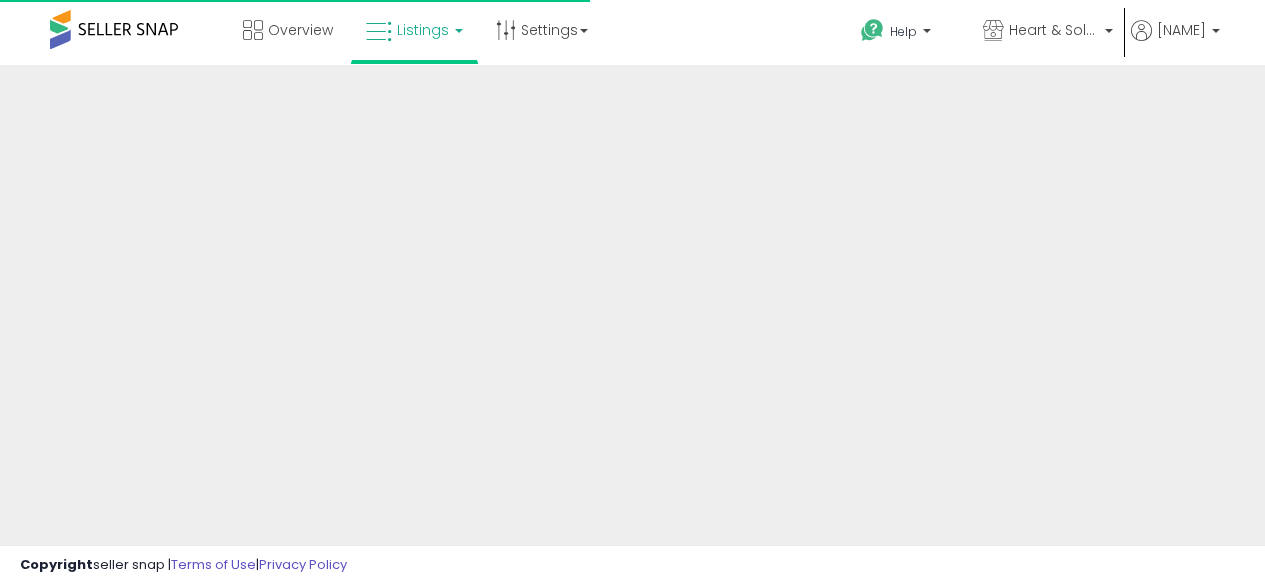 scroll, scrollTop: 0, scrollLeft: 0, axis: both 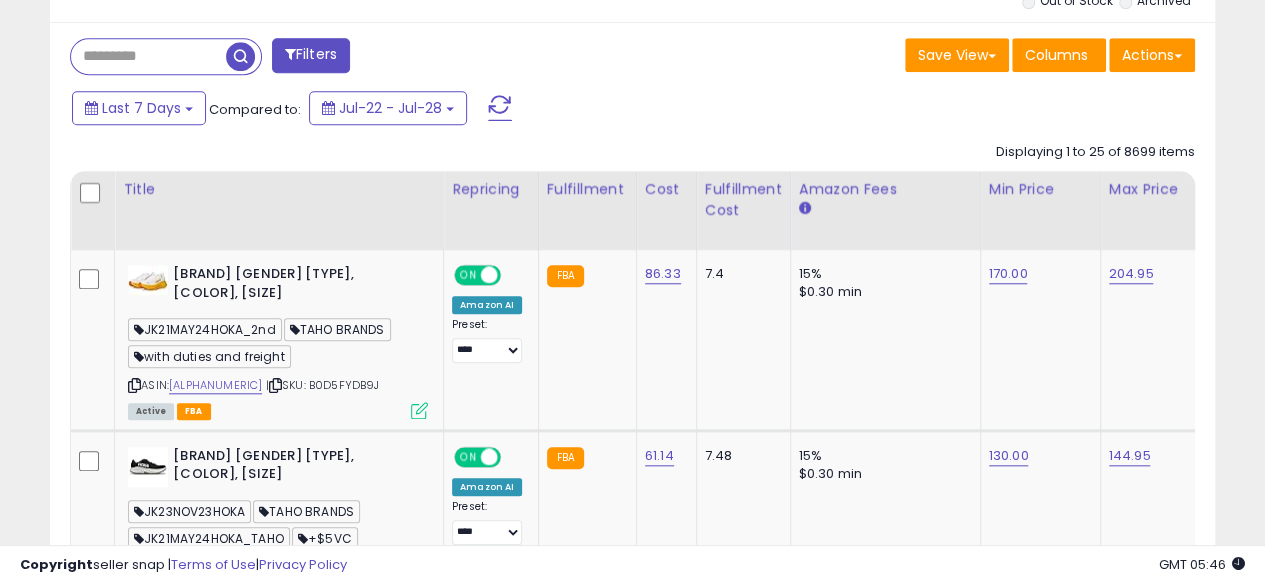 click at bounding box center [148, 56] 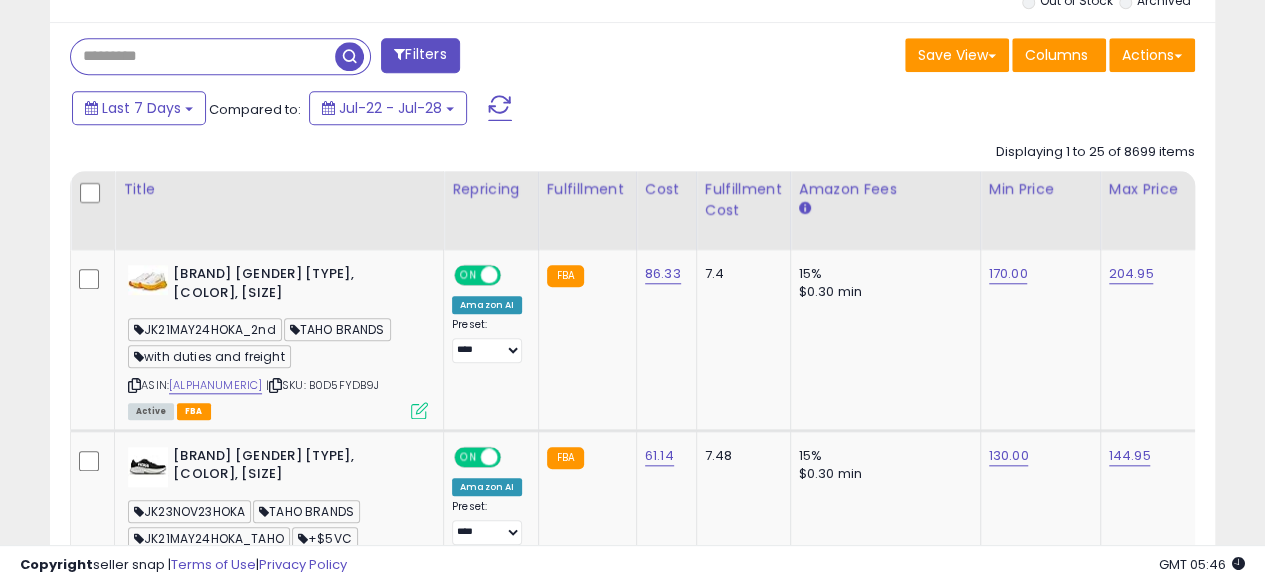 paste on "**********" 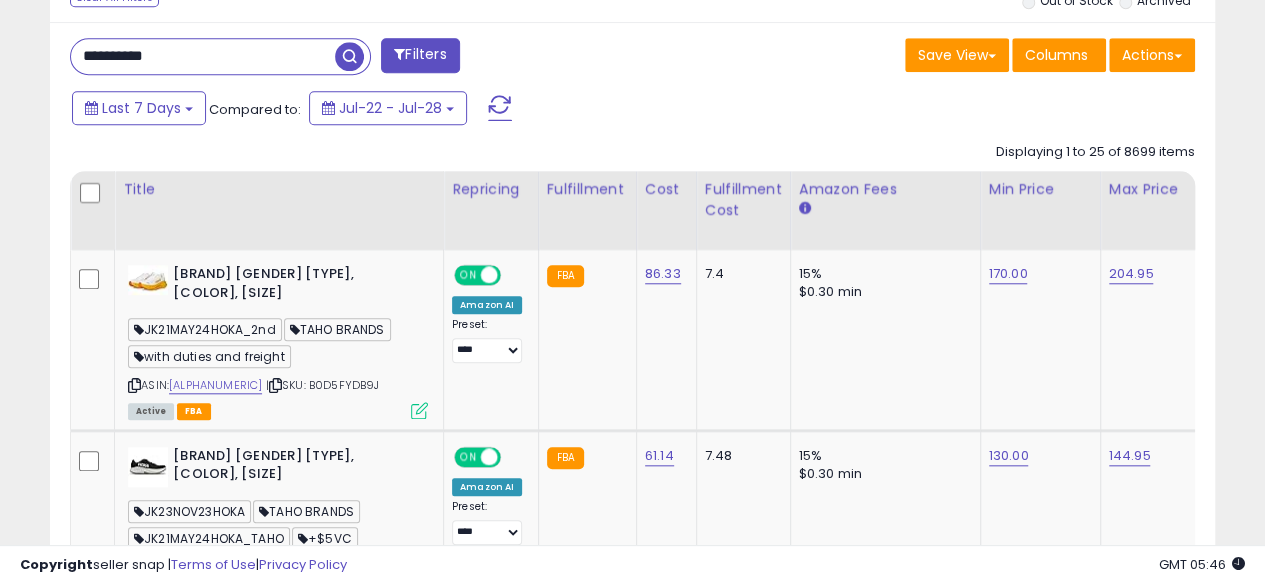 type on "**********" 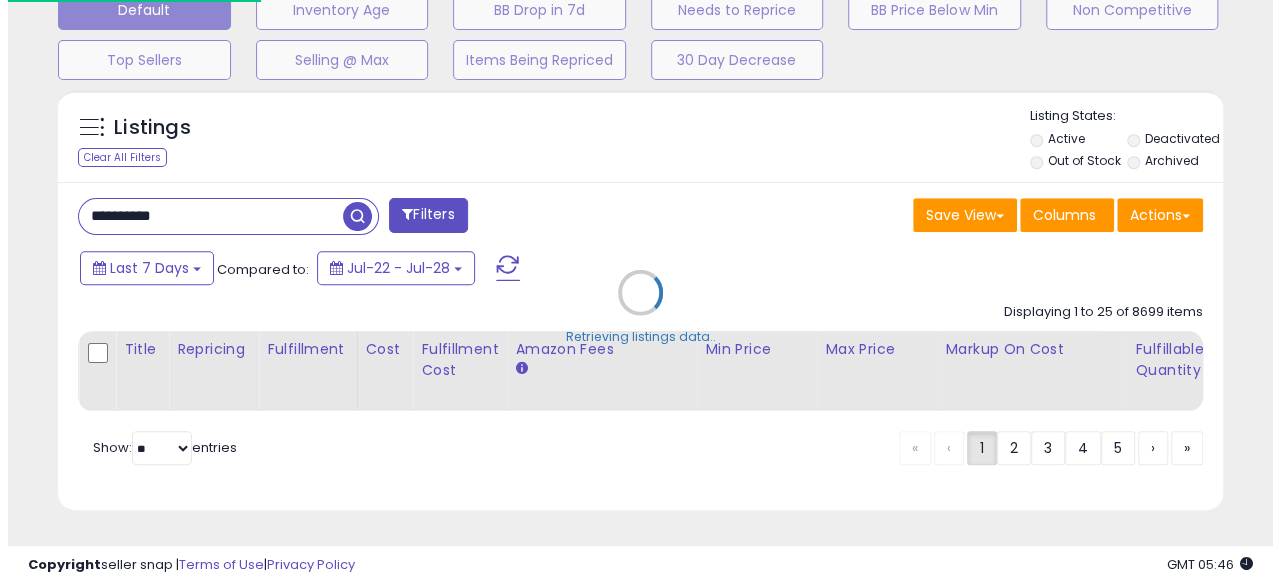 scroll, scrollTop: 652, scrollLeft: 0, axis: vertical 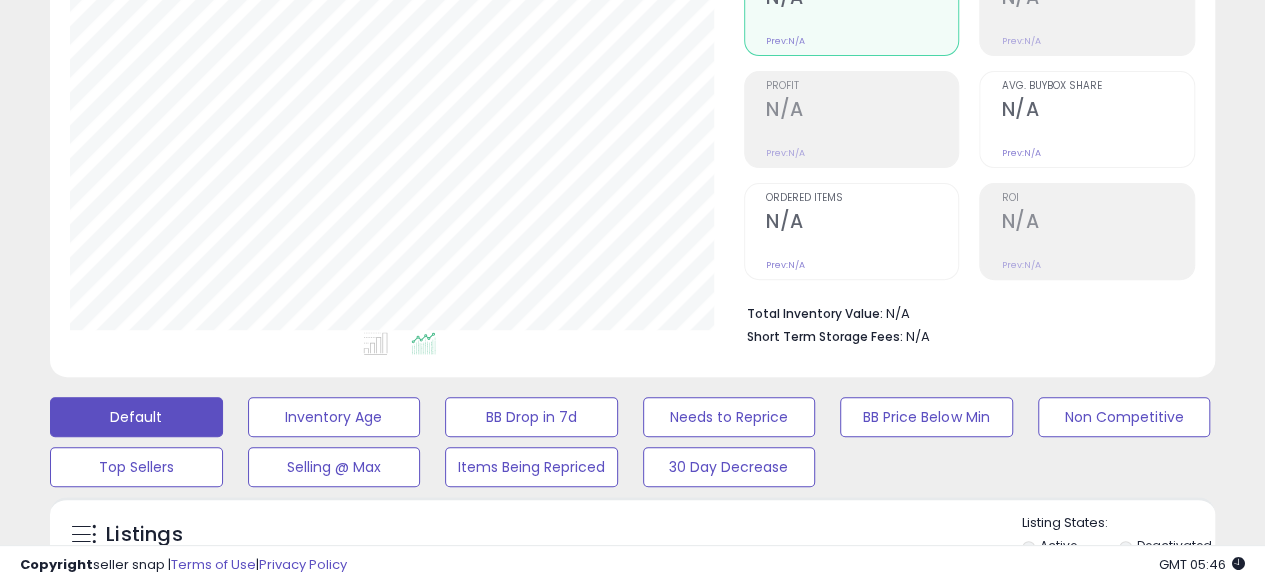 type 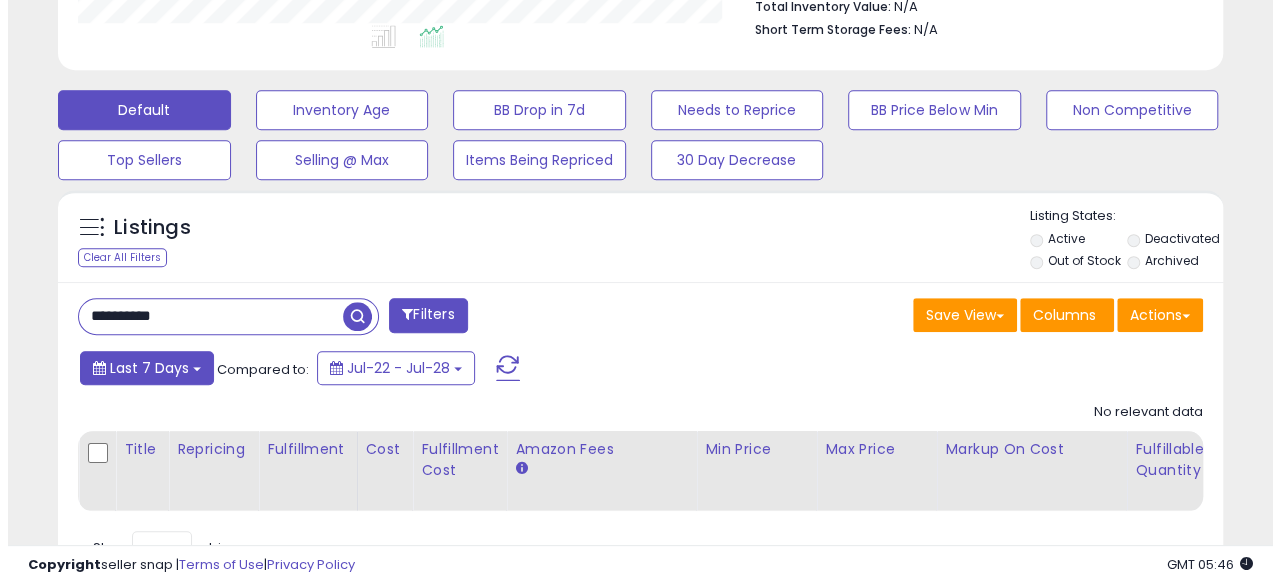 scroll, scrollTop: 600, scrollLeft: 0, axis: vertical 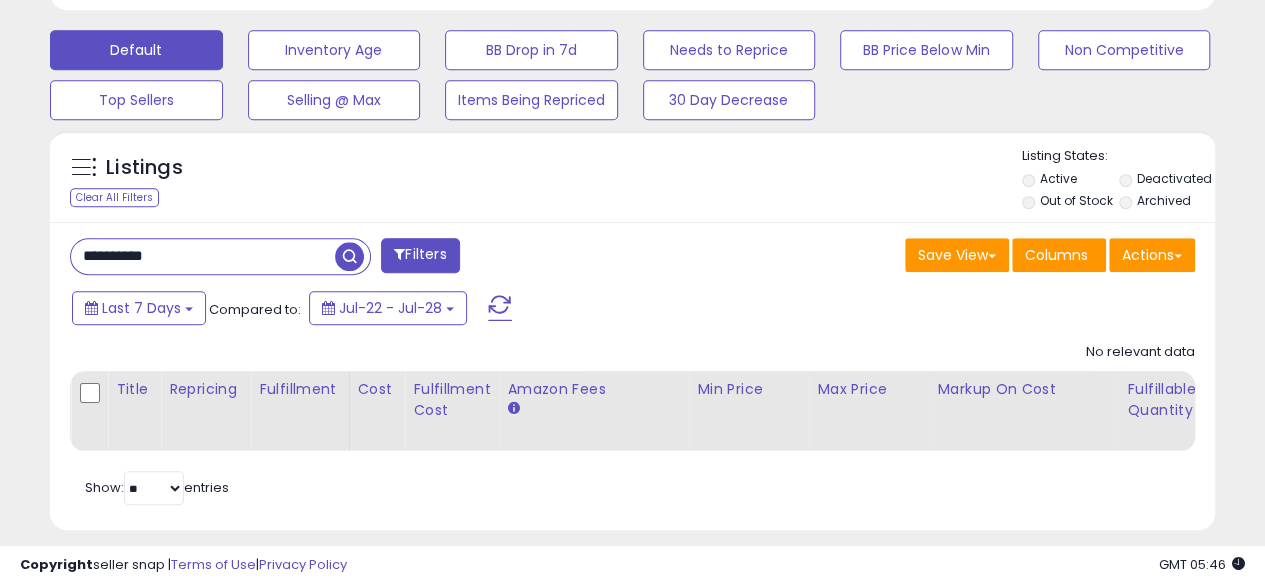 drag, startPoint x: 206, startPoint y: 253, endPoint x: 36, endPoint y: 253, distance: 170 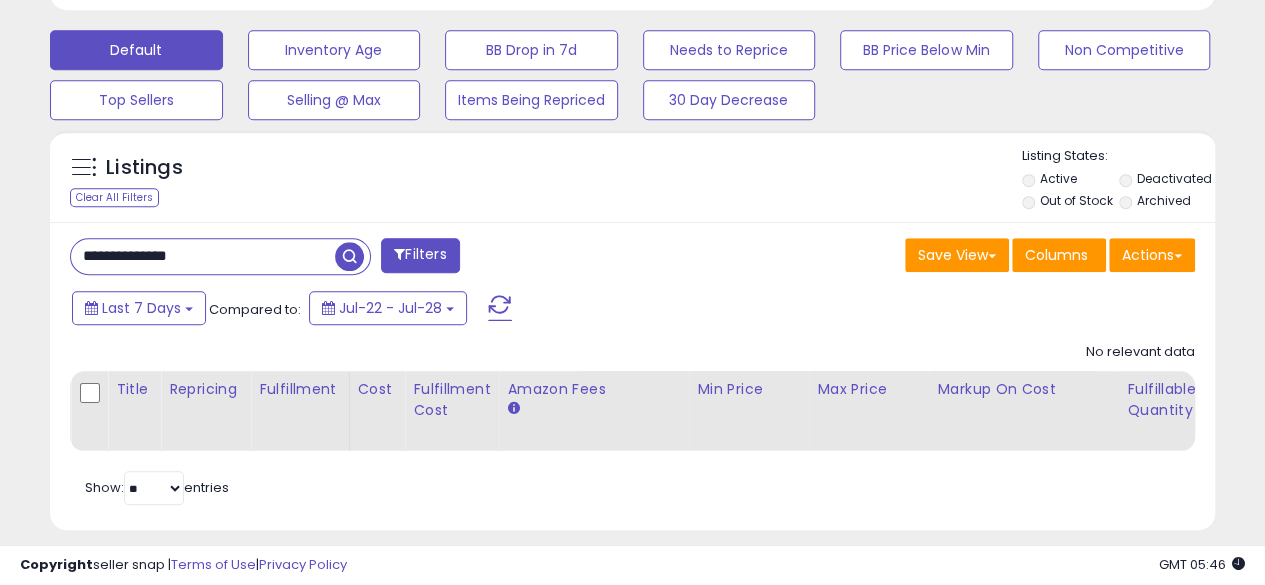 click at bounding box center (349, 256) 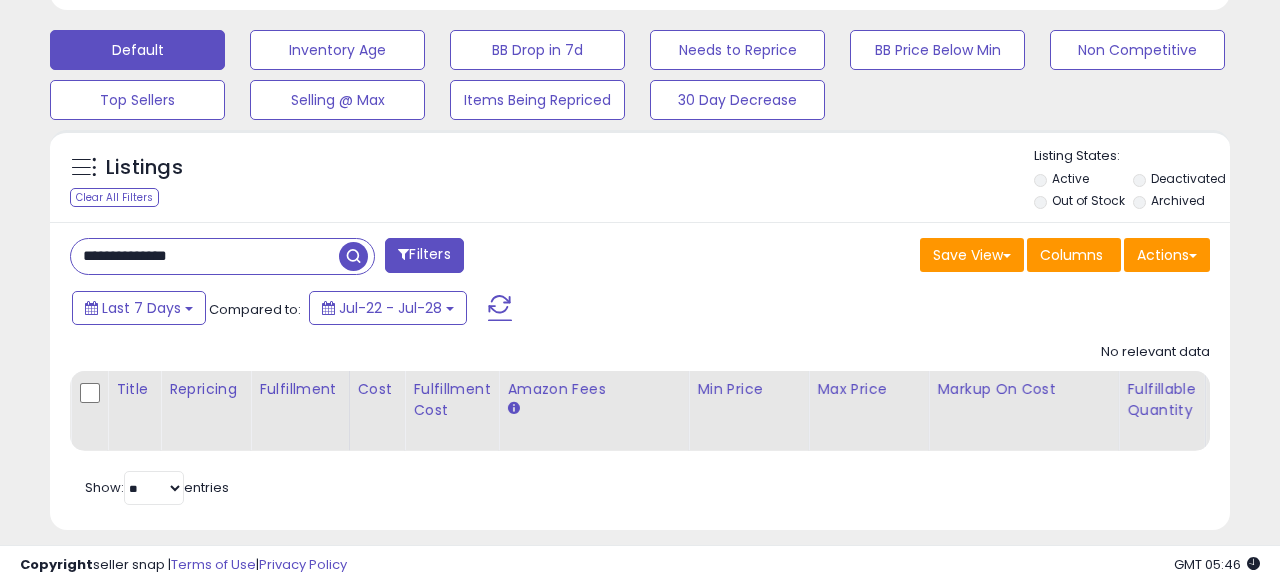 scroll, scrollTop: 999590, scrollLeft: 999317, axis: both 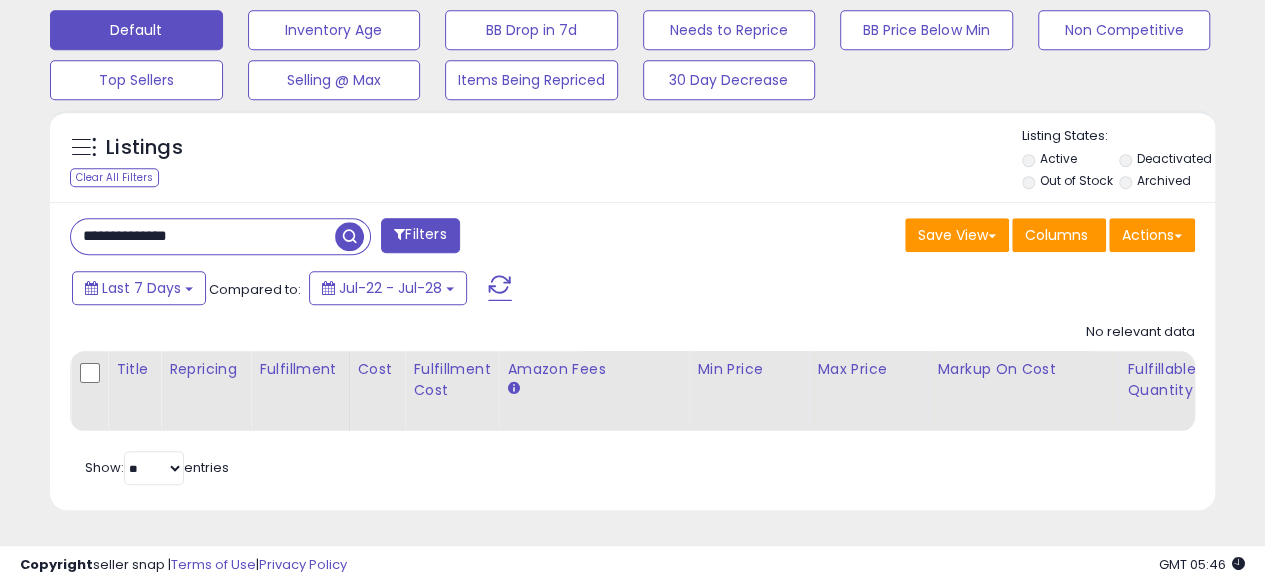 drag, startPoint x: 223, startPoint y: 222, endPoint x: 84, endPoint y: 229, distance: 139.17615 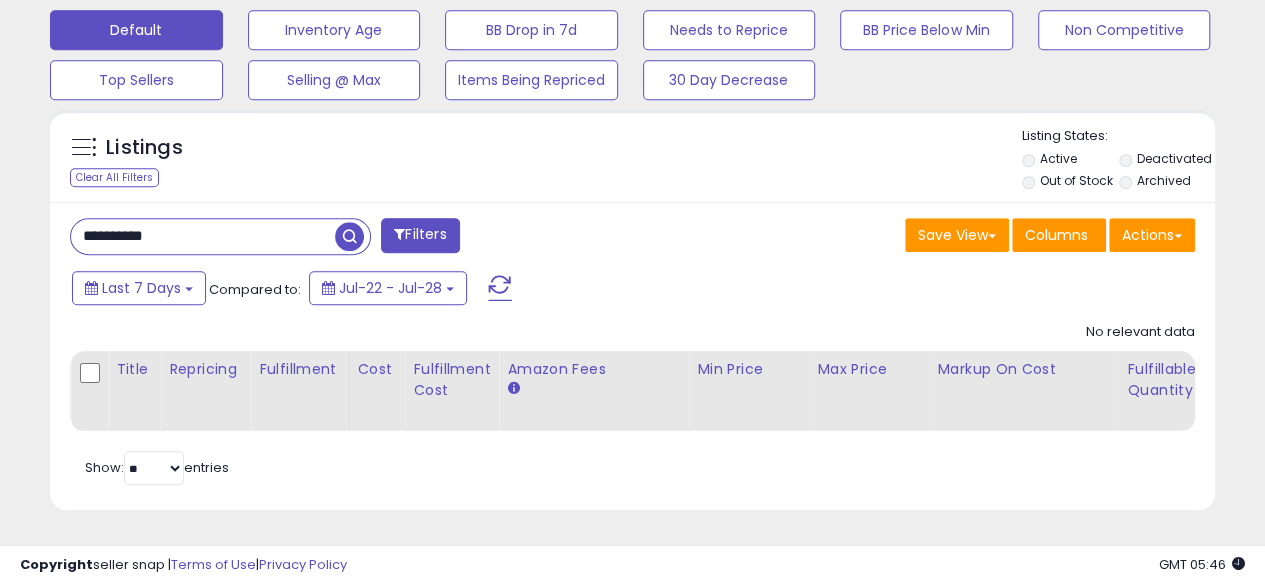 scroll, scrollTop: 999590, scrollLeft: 999317, axis: both 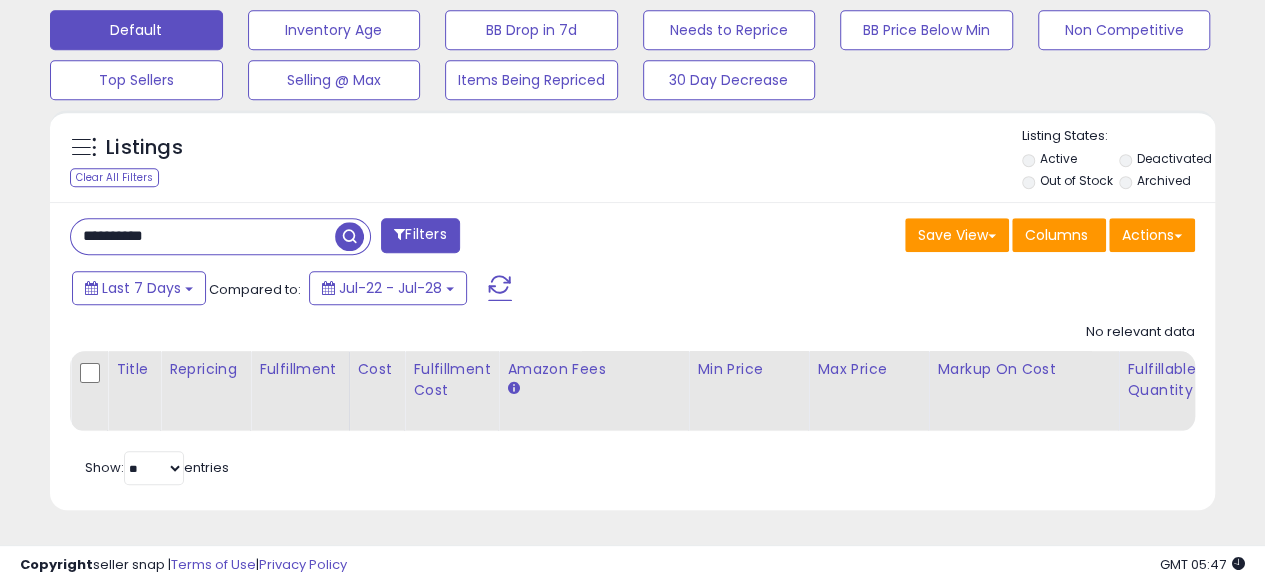drag, startPoint x: 194, startPoint y: 219, endPoint x: 0, endPoint y: 213, distance: 194.09276 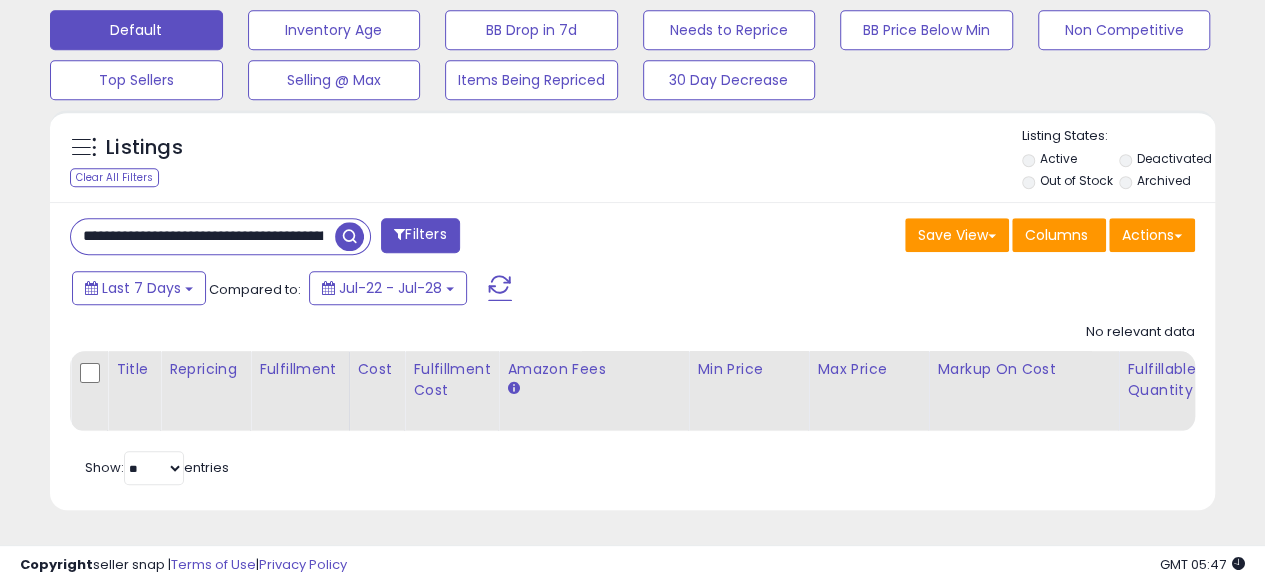 scroll, scrollTop: 0, scrollLeft: 352, axis: horizontal 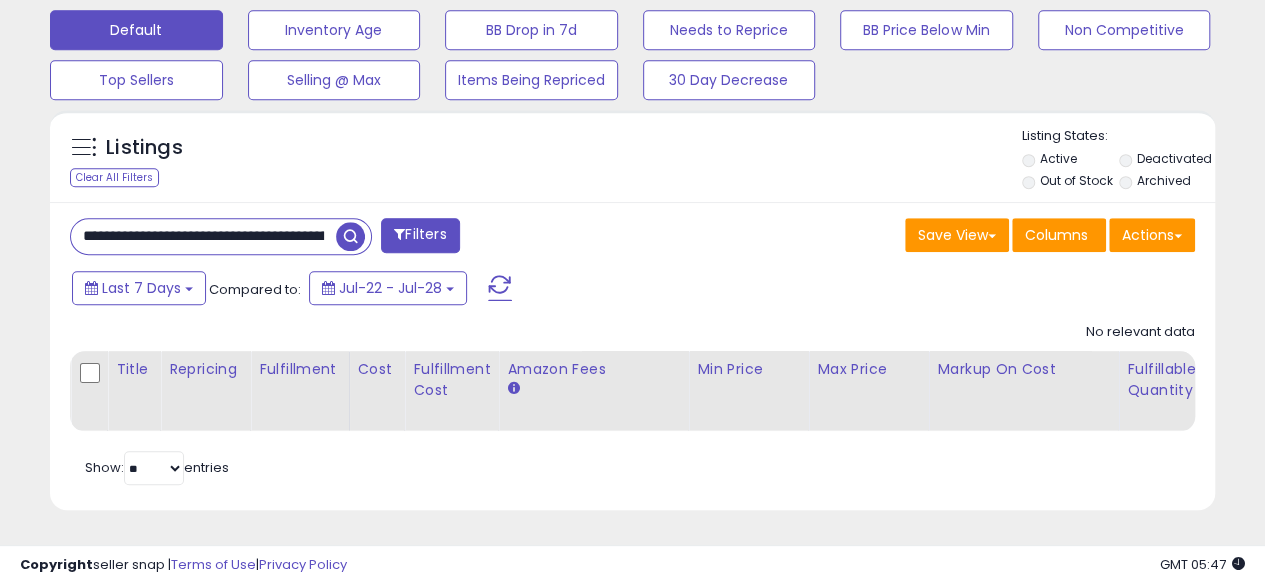 click at bounding box center [350, 236] 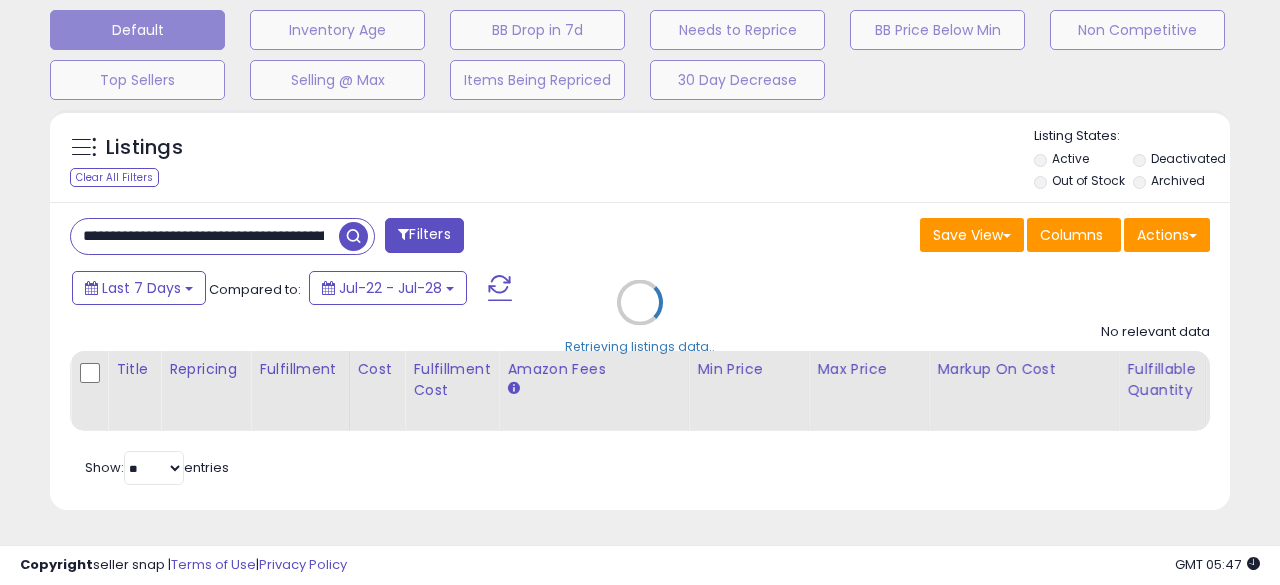 scroll, scrollTop: 999590, scrollLeft: 999317, axis: both 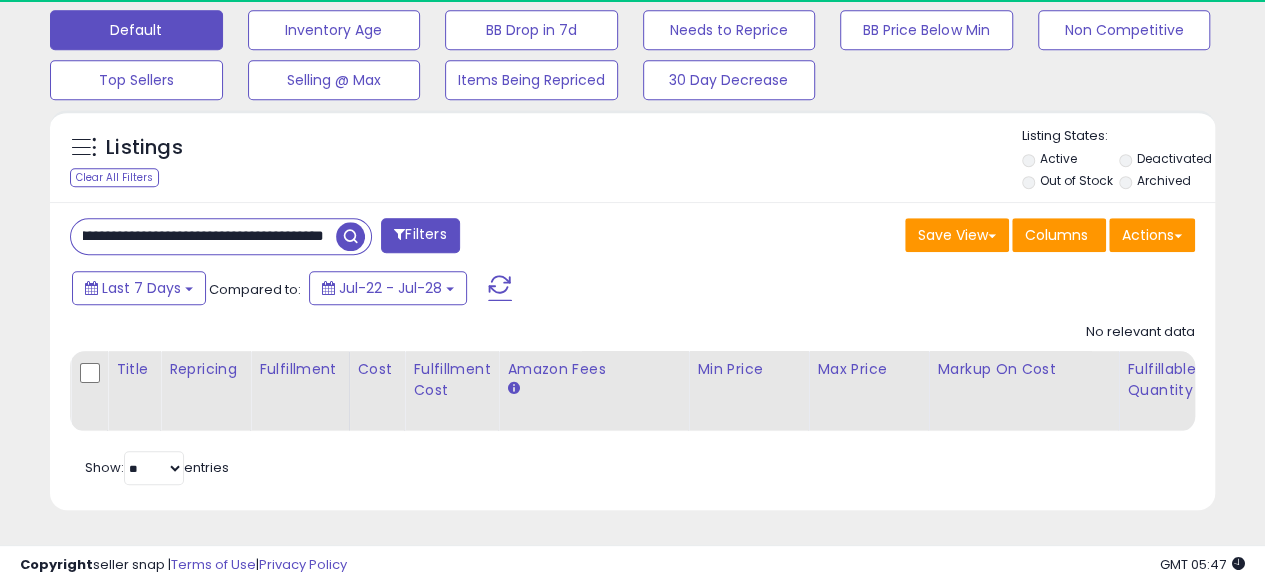 drag, startPoint x: 300, startPoint y: 221, endPoint x: 511, endPoint y: 269, distance: 216.39085 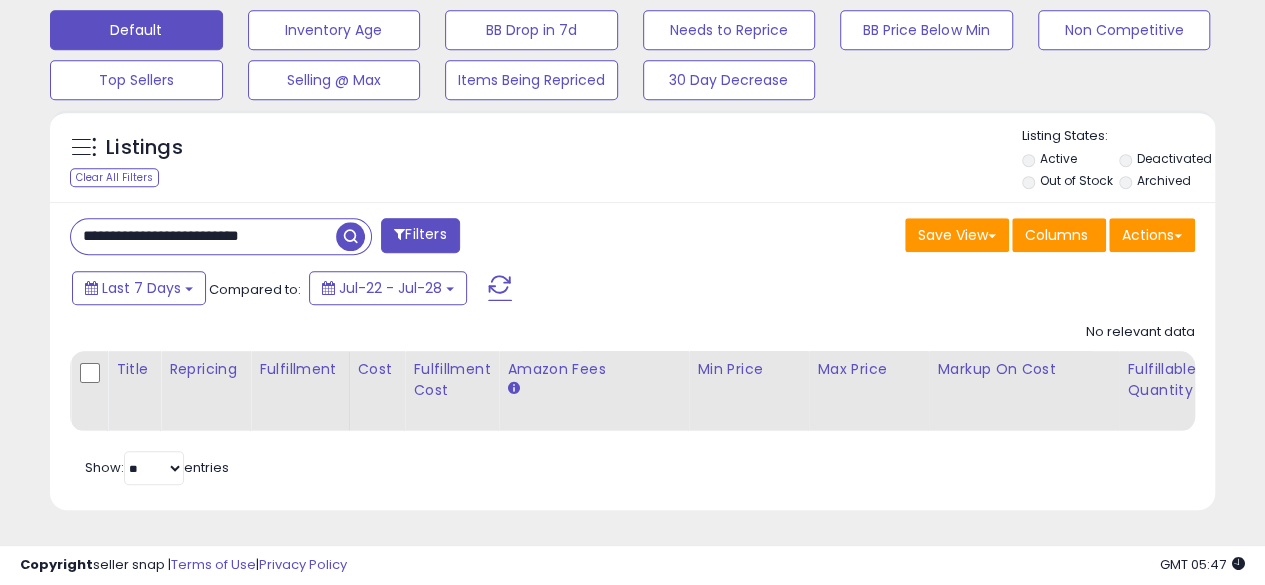 scroll, scrollTop: 0, scrollLeft: 0, axis: both 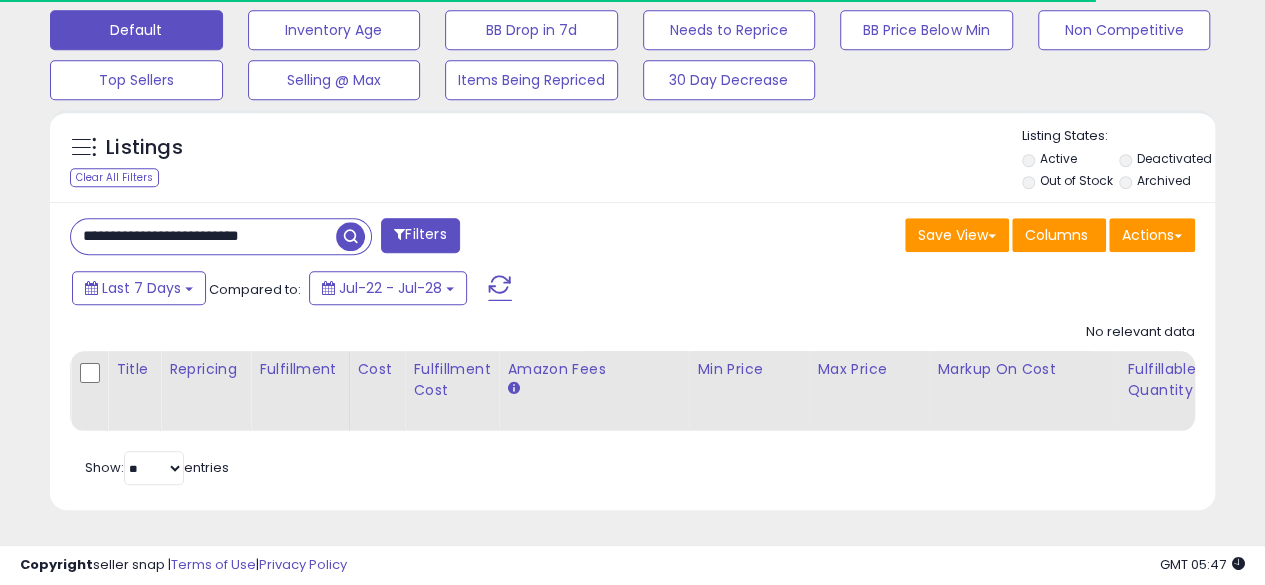 click on "**********" at bounding box center [203, 236] 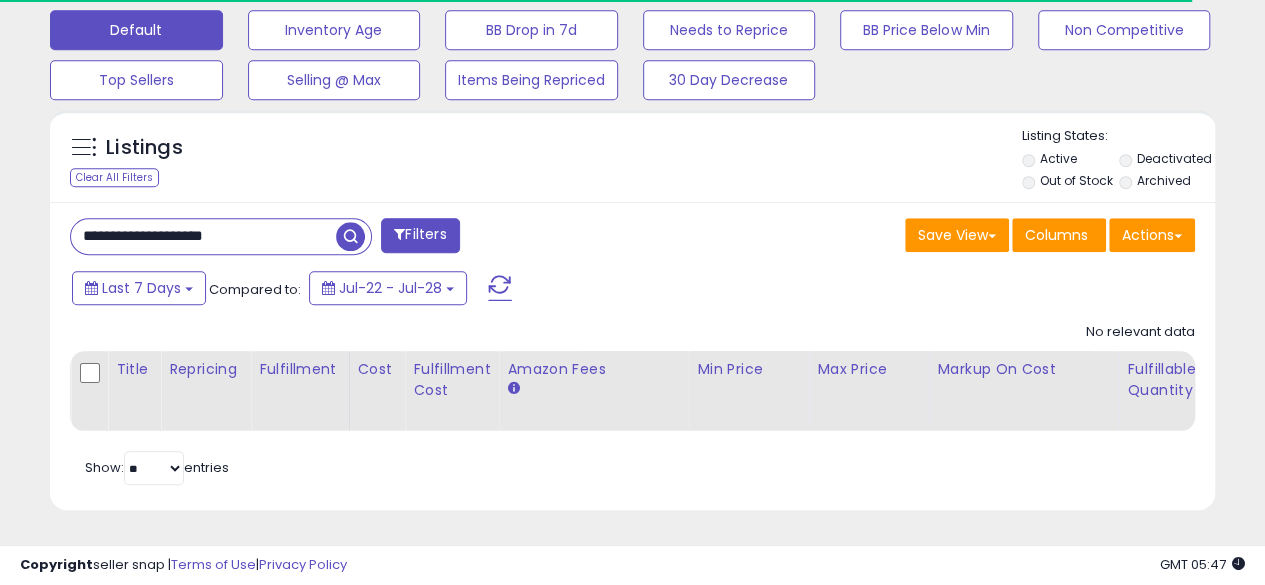 scroll, scrollTop: 999590, scrollLeft: 999317, axis: both 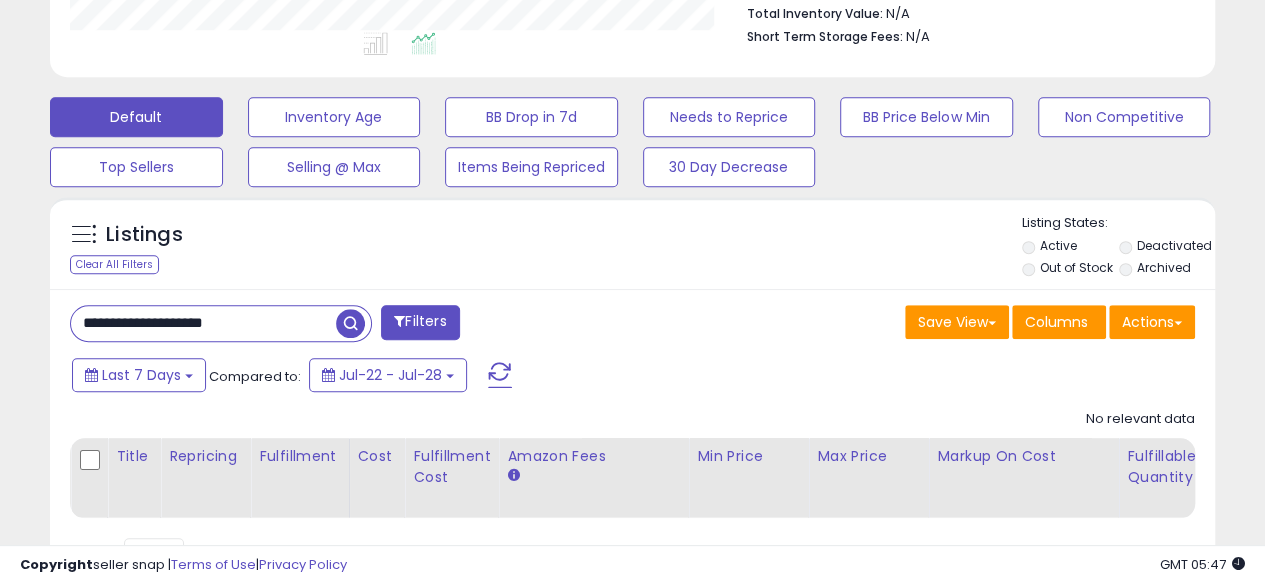 drag, startPoint x: 268, startPoint y: 322, endPoint x: 231, endPoint y: 322, distance: 37 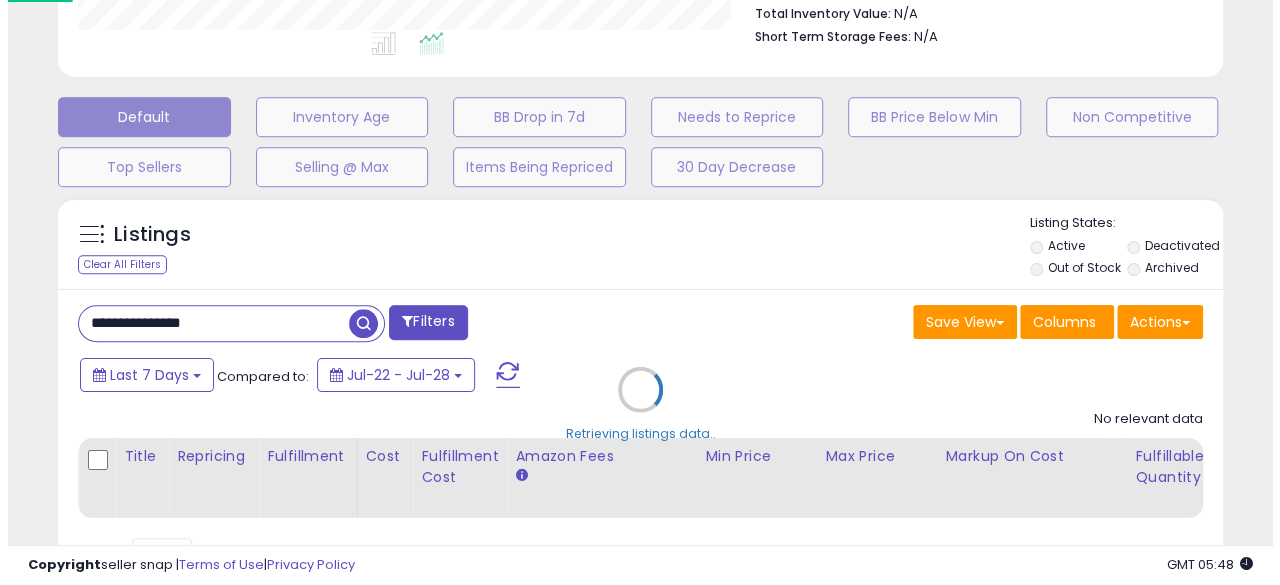 scroll, scrollTop: 999590, scrollLeft: 999317, axis: both 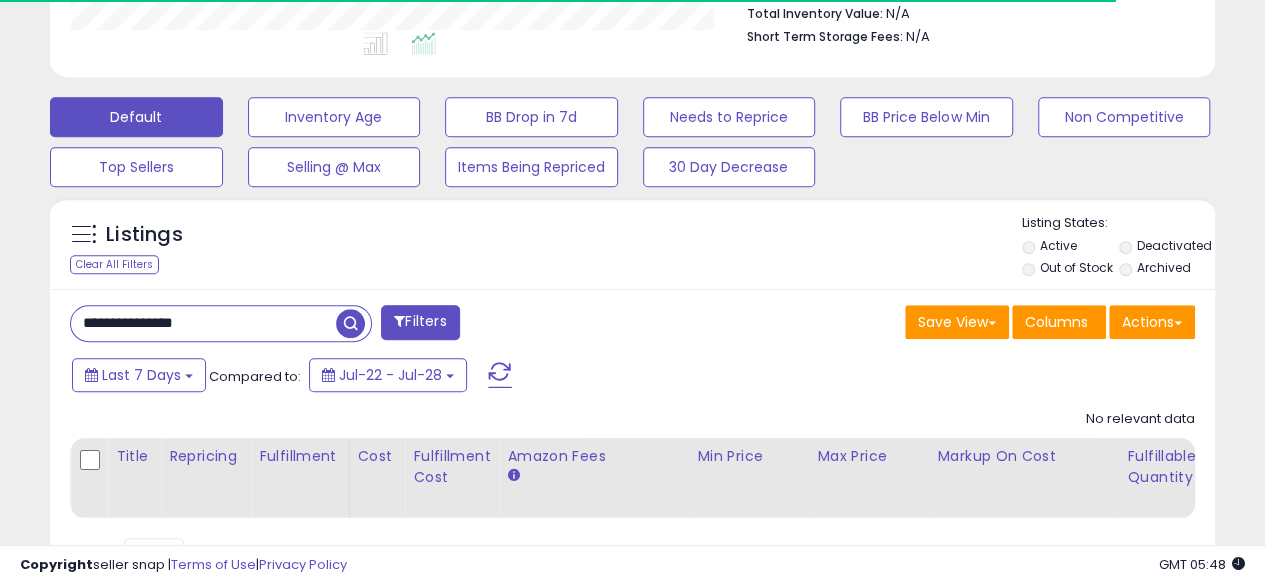 drag, startPoint x: 240, startPoint y: 316, endPoint x: 134, endPoint y: 322, distance: 106.16968 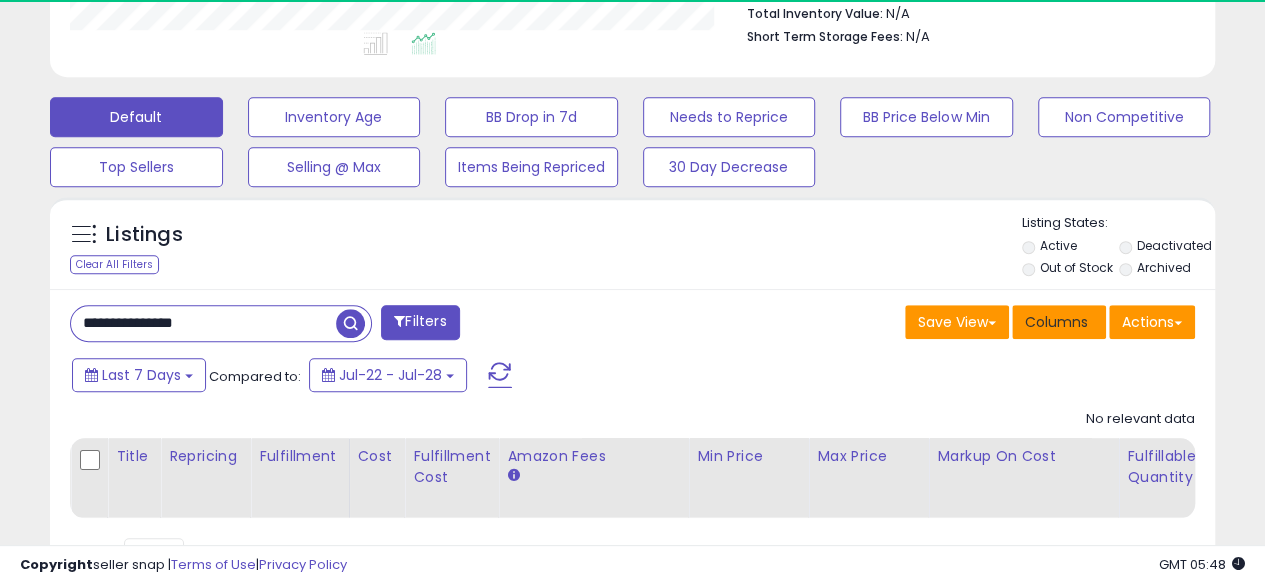 scroll, scrollTop: 999590, scrollLeft: 999326, axis: both 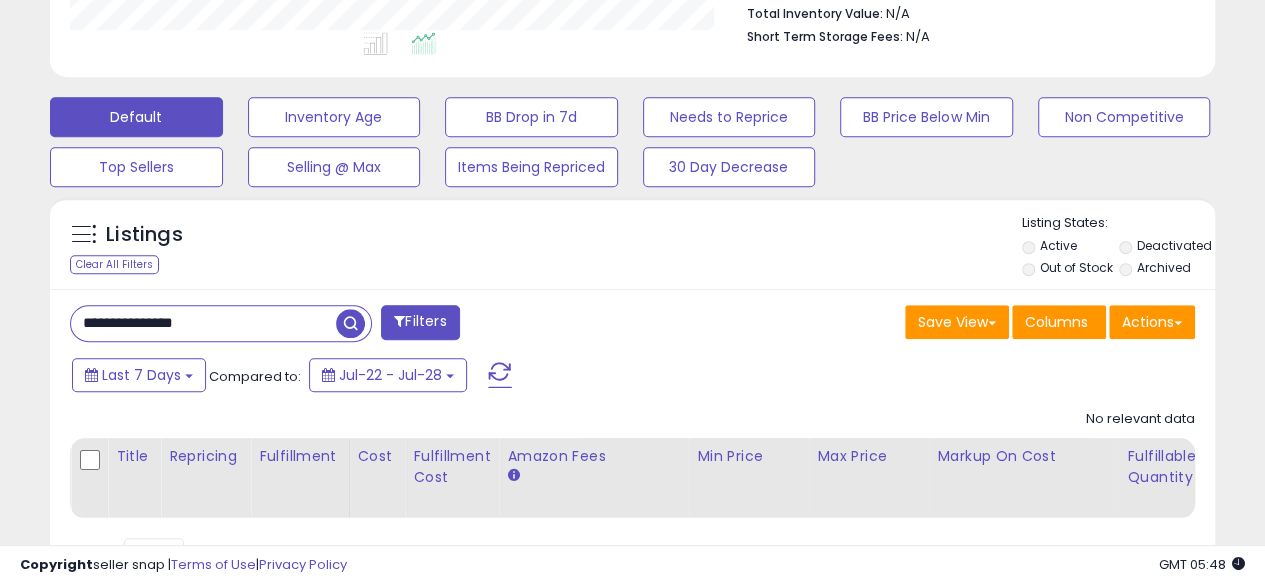 click on "Deactivated" at bounding box center [1166, 248] 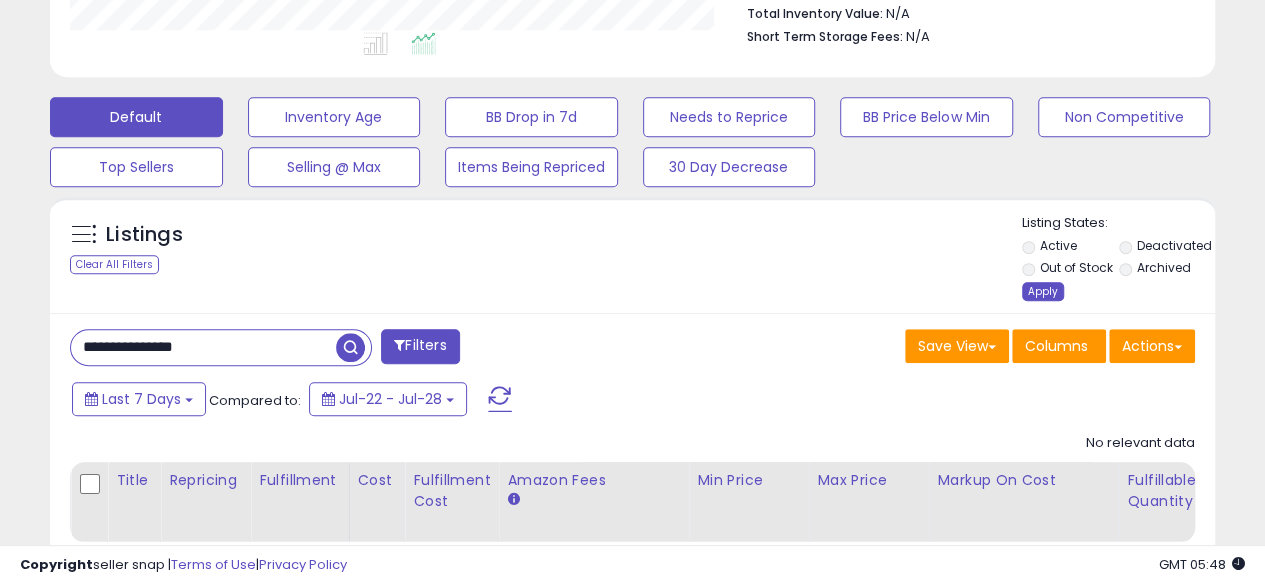click on "Apply" at bounding box center [1043, 291] 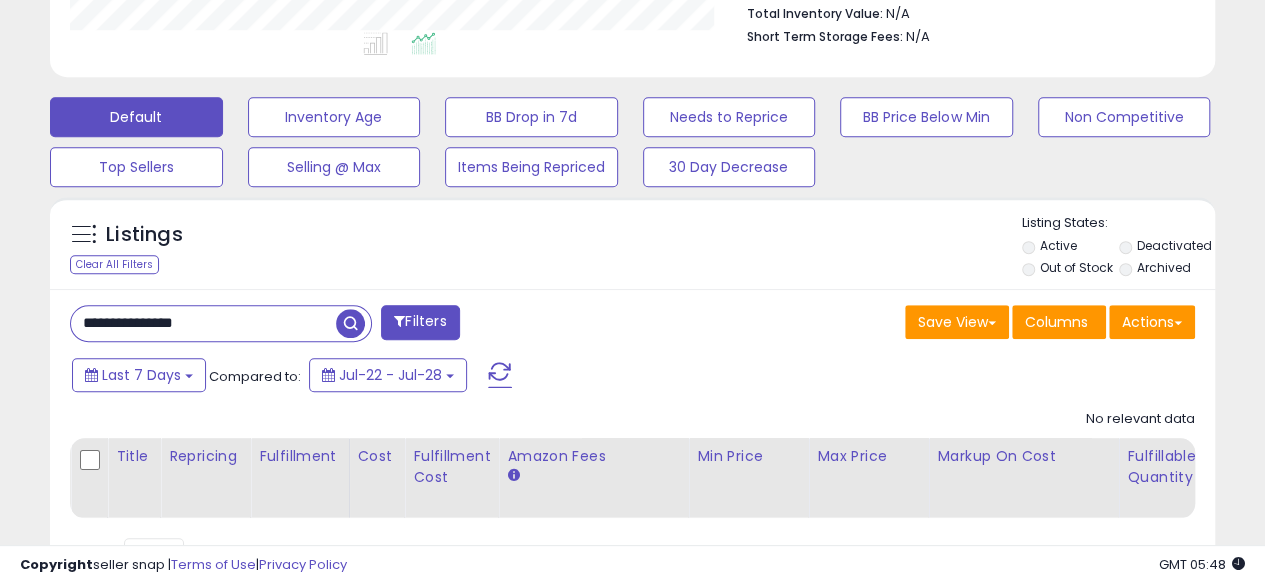 drag, startPoint x: 250, startPoint y: 313, endPoint x: 54, endPoint y: 319, distance: 196.09181 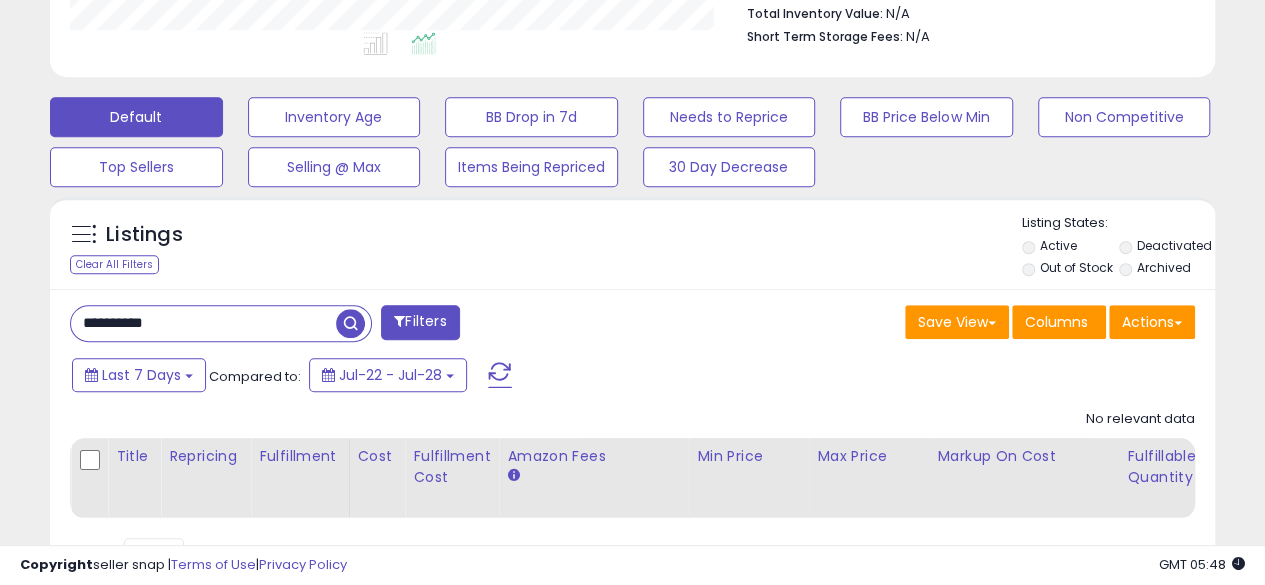 click at bounding box center (350, 323) 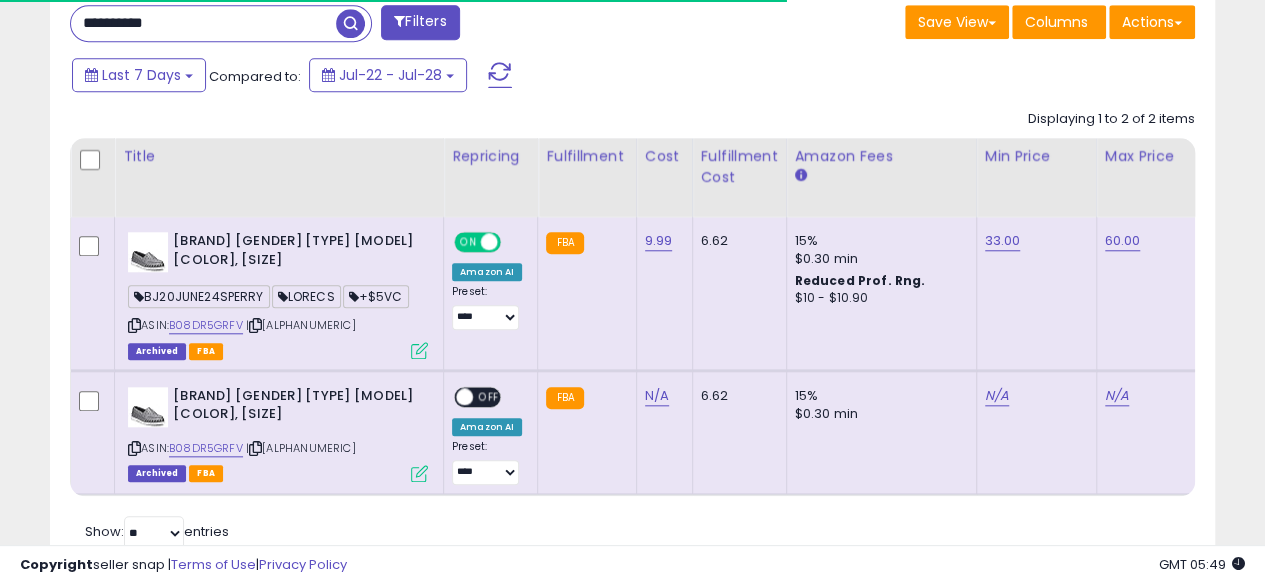 drag, startPoint x: 191, startPoint y: 24, endPoint x: 22, endPoint y: 18, distance: 169.10648 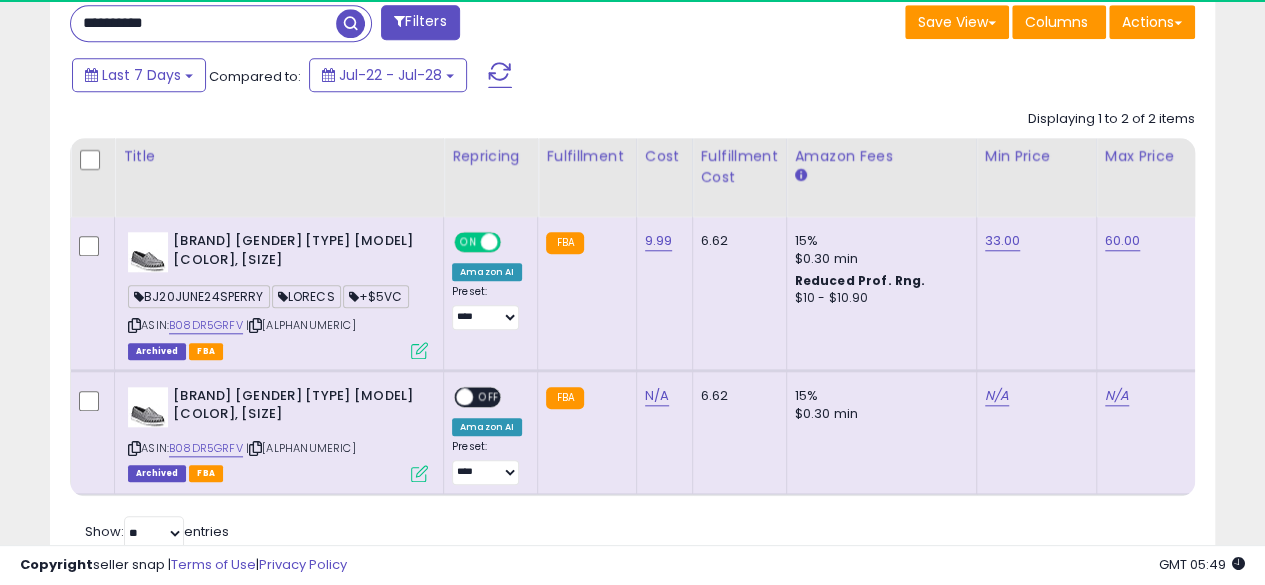 paste 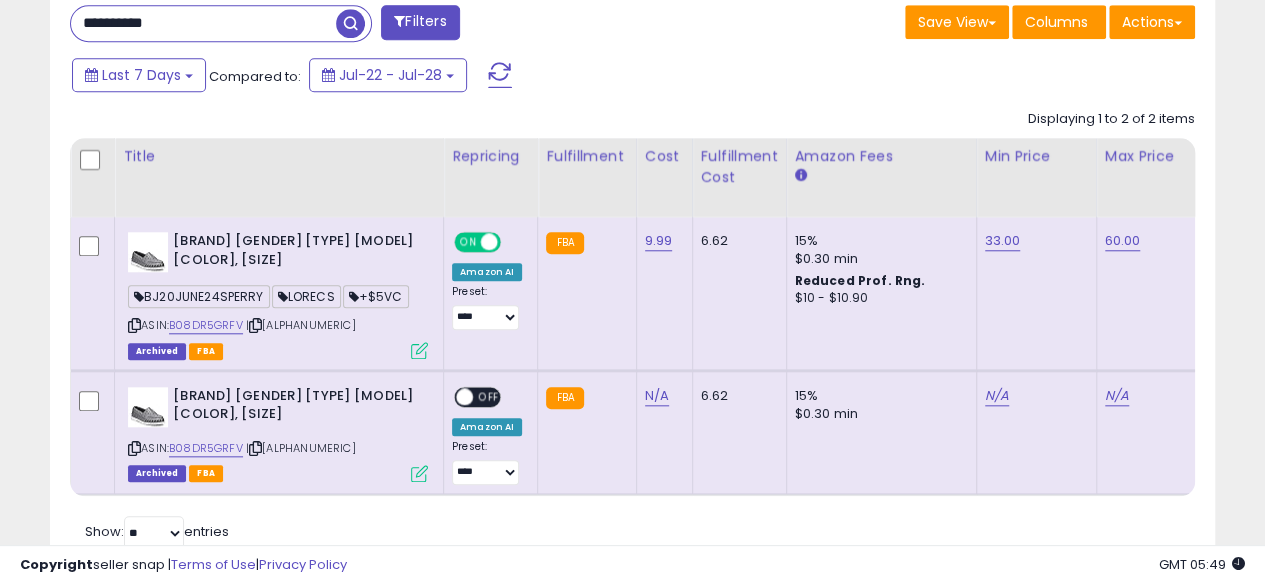 click on "**********" at bounding box center [203, 23] 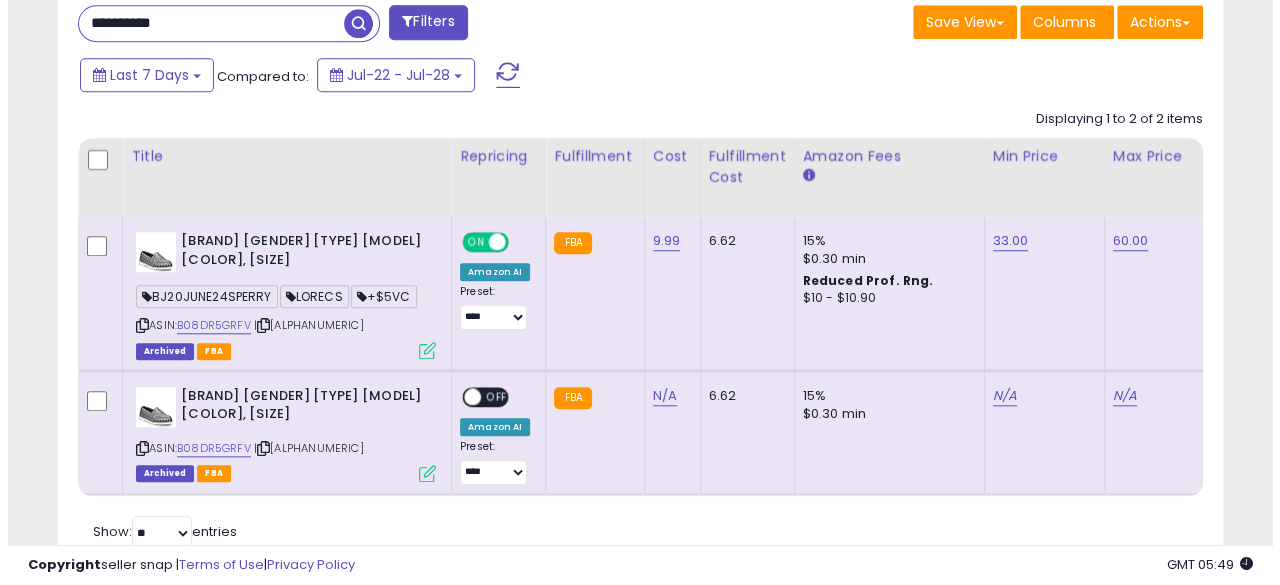 scroll, scrollTop: 633, scrollLeft: 0, axis: vertical 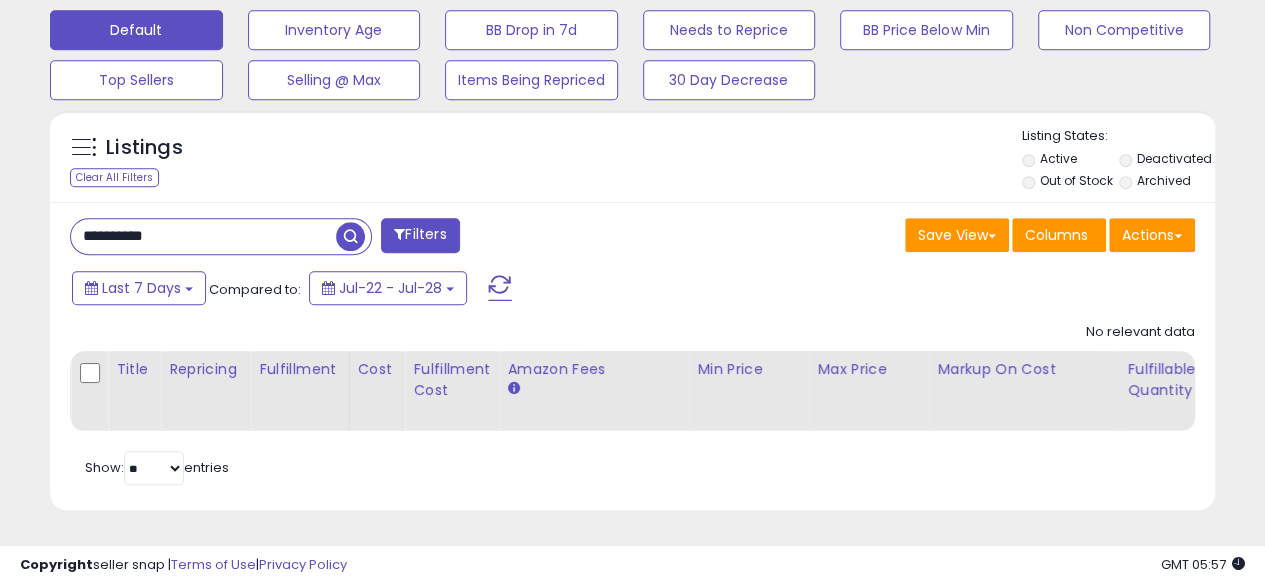 drag, startPoint x: 244, startPoint y: 227, endPoint x: 13, endPoint y: 225, distance: 231.00865 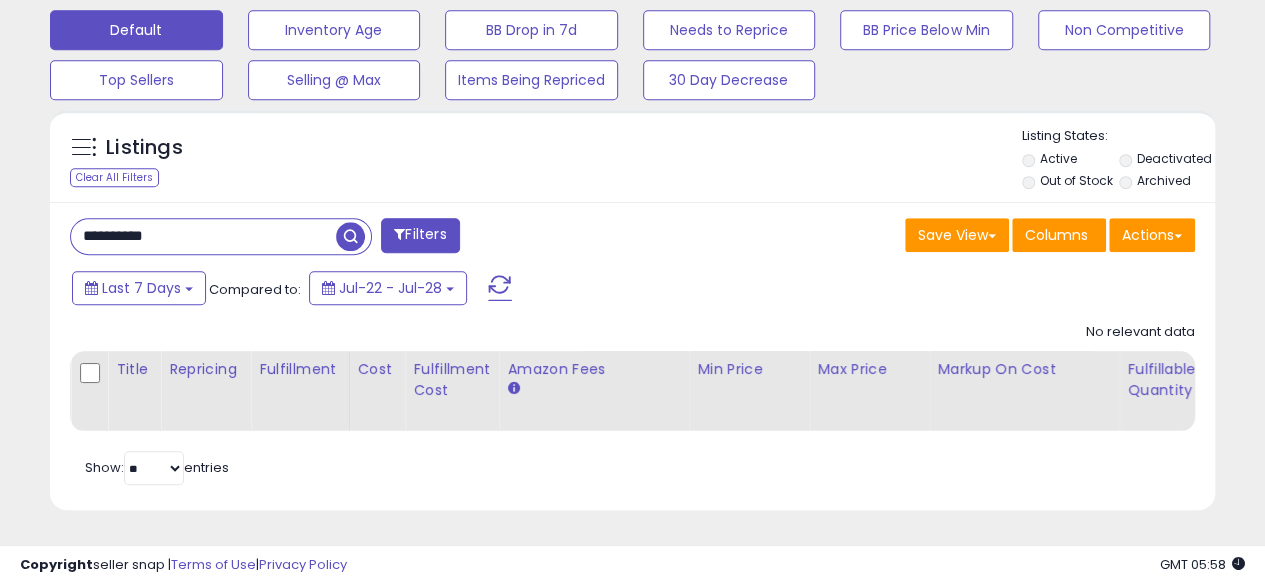 click at bounding box center [350, 236] 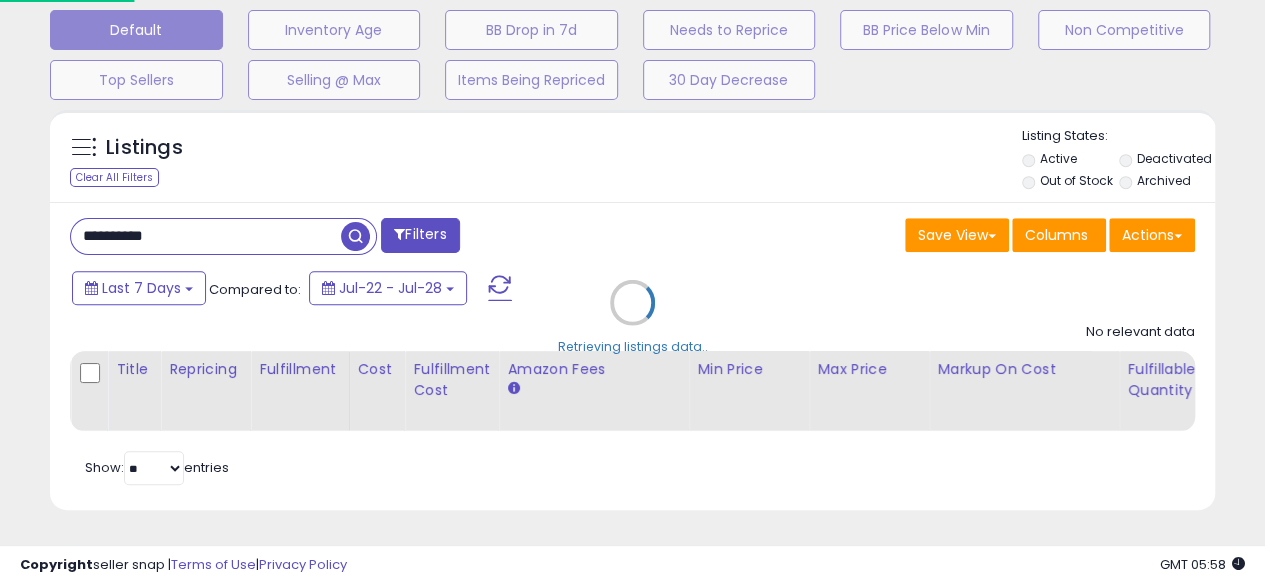 scroll, scrollTop: 999590, scrollLeft: 999317, axis: both 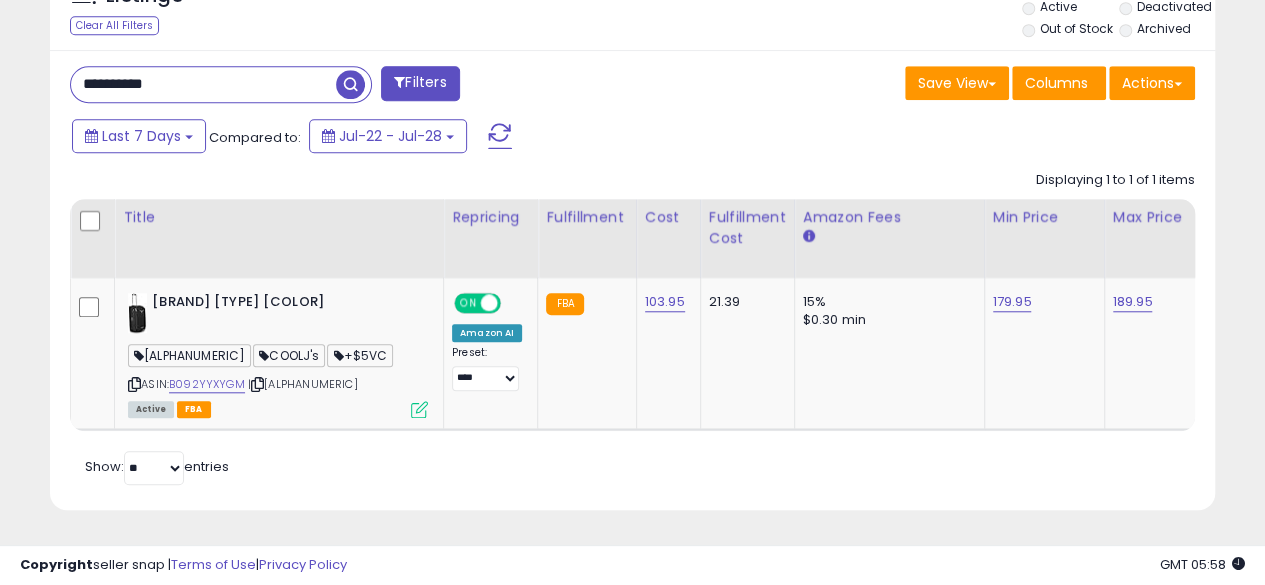 drag, startPoint x: 199, startPoint y: 63, endPoint x: 52, endPoint y: 67, distance: 147.05441 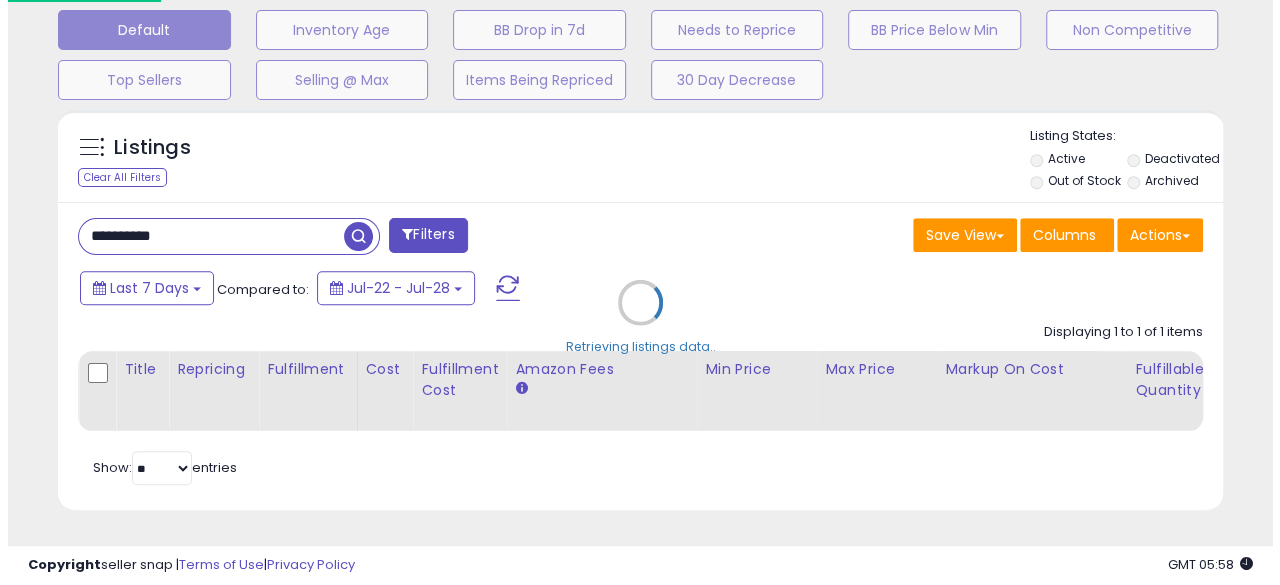 scroll, scrollTop: 633, scrollLeft: 0, axis: vertical 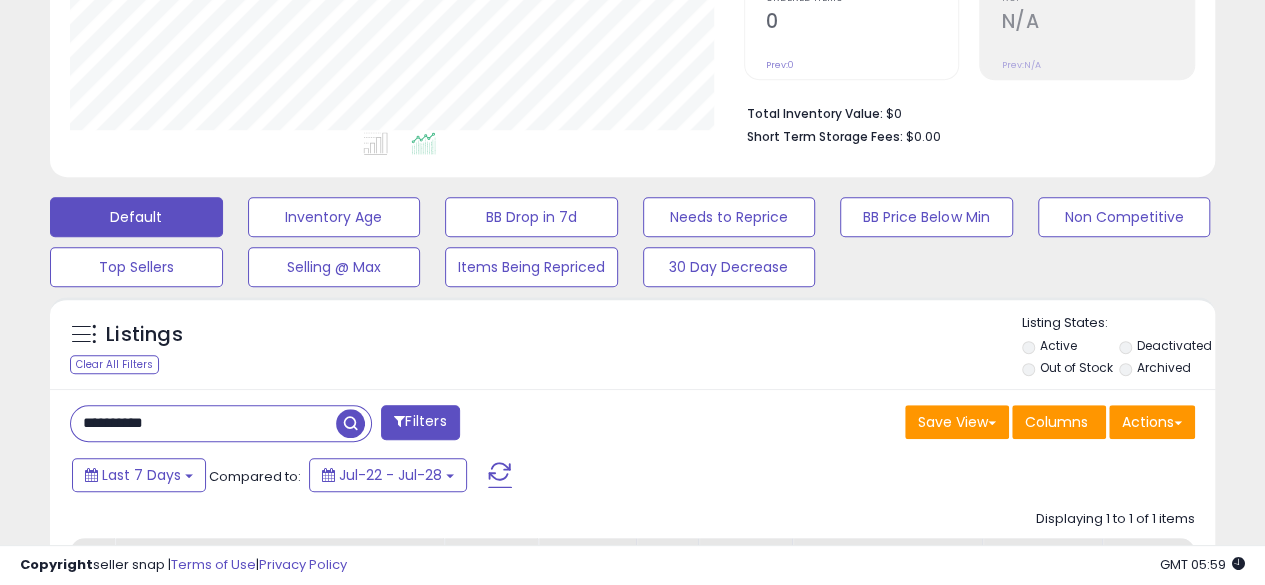 drag, startPoint x: 220, startPoint y: 429, endPoint x: 45, endPoint y: 423, distance: 175.10283 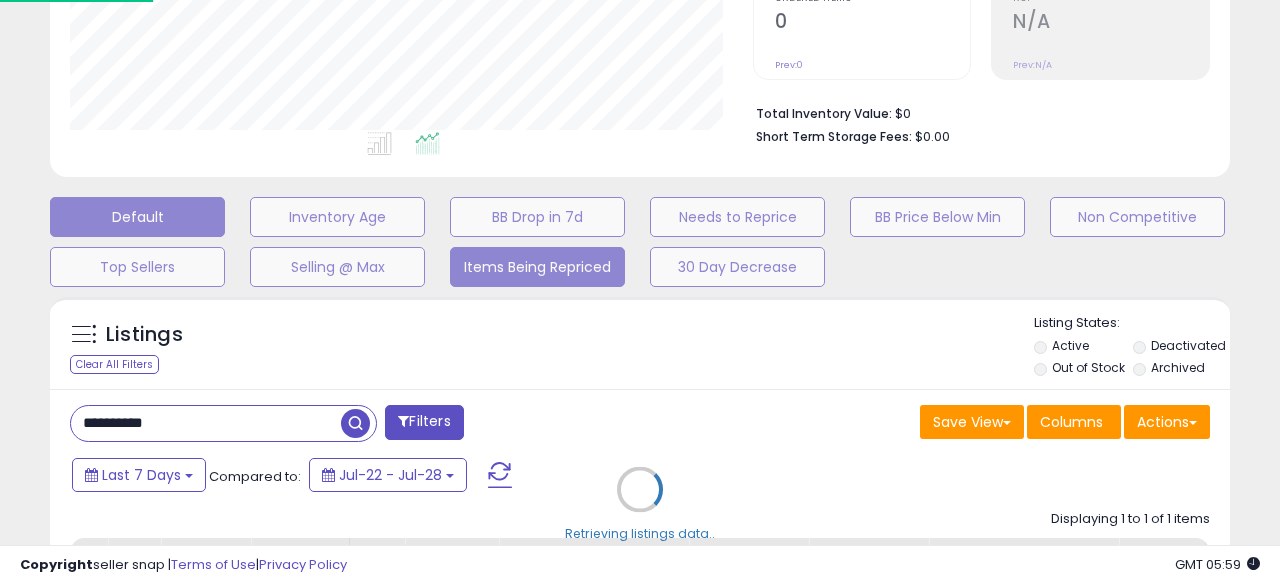 scroll, scrollTop: 999590, scrollLeft: 999317, axis: both 